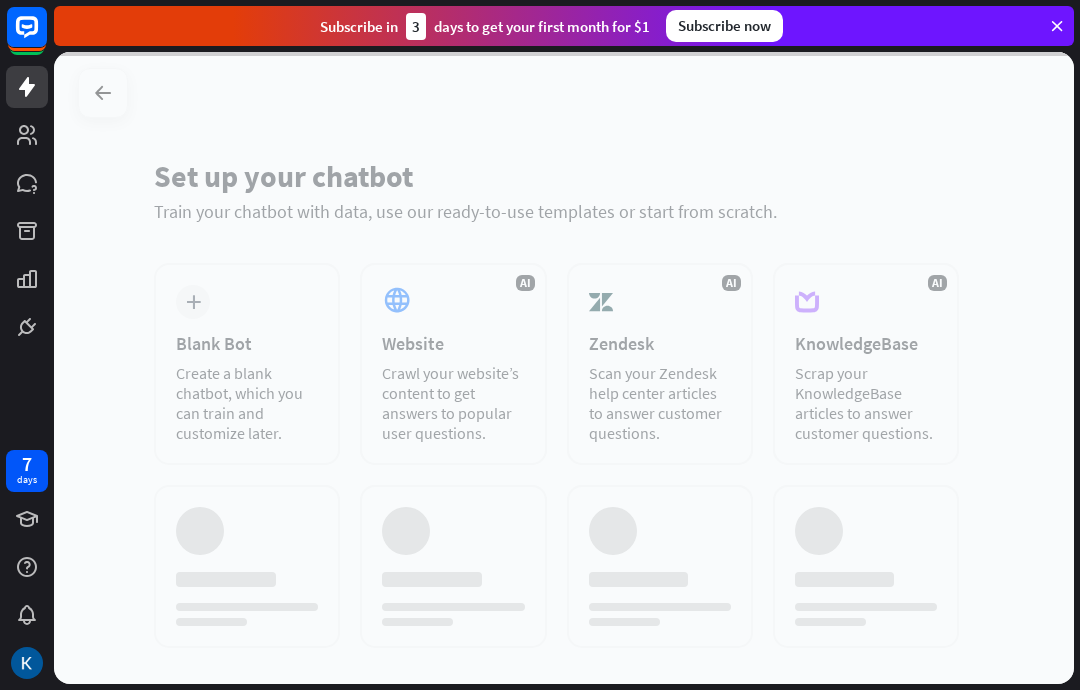 scroll, scrollTop: 0, scrollLeft: 0, axis: both 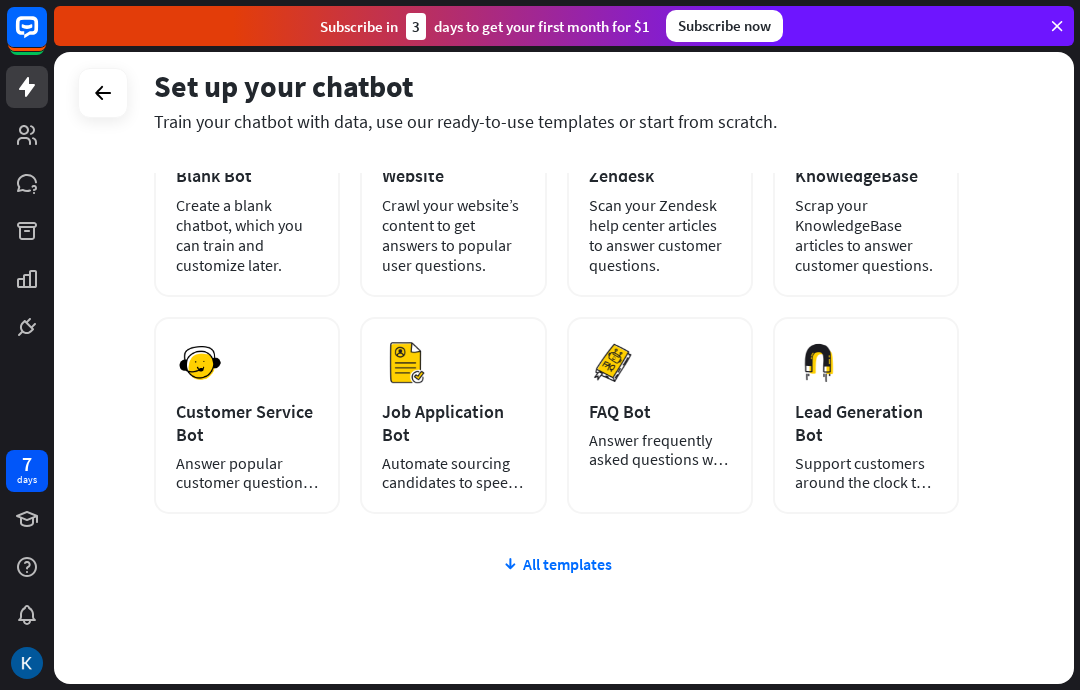 click on "All templates" at bounding box center (556, 564) 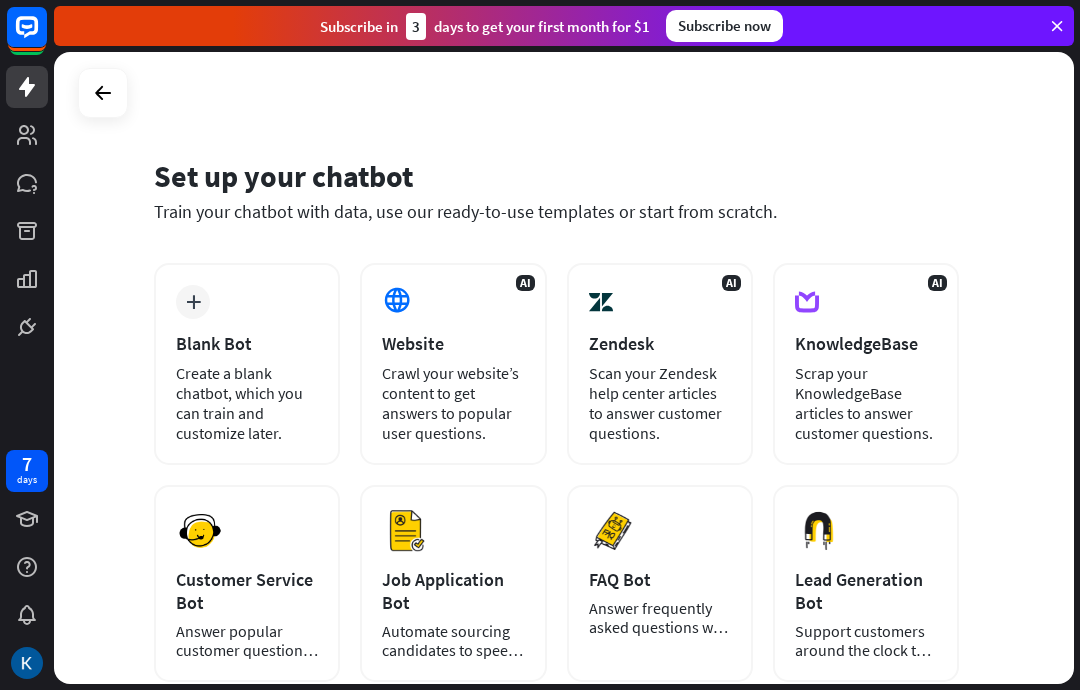 scroll, scrollTop: 0, scrollLeft: 0, axis: both 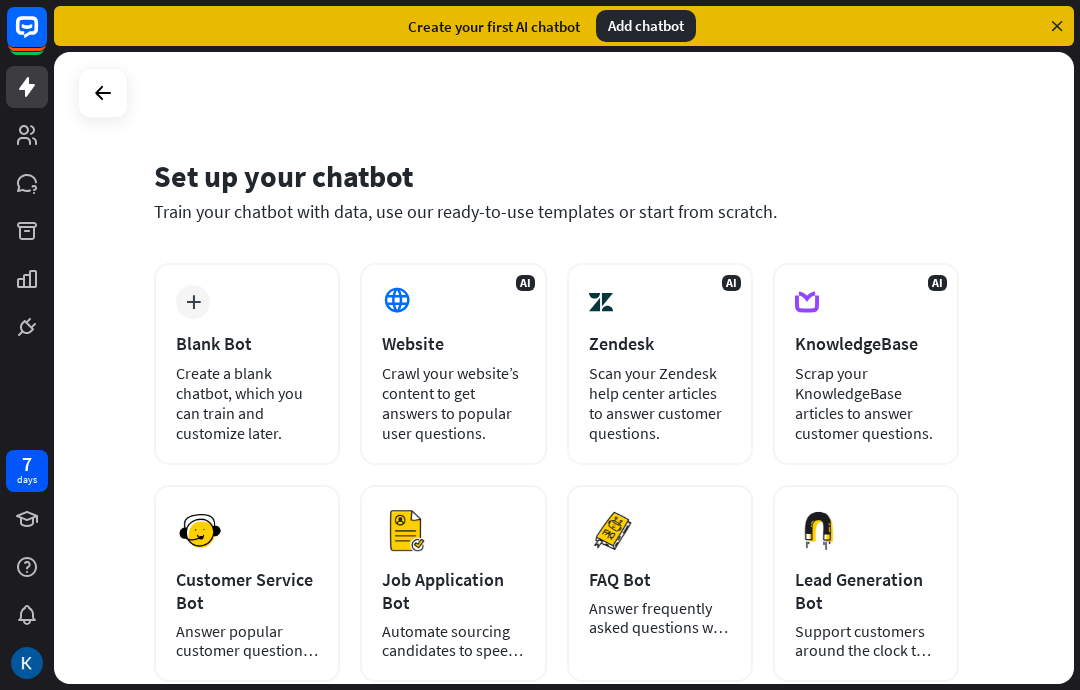 click at bounding box center (103, 93) 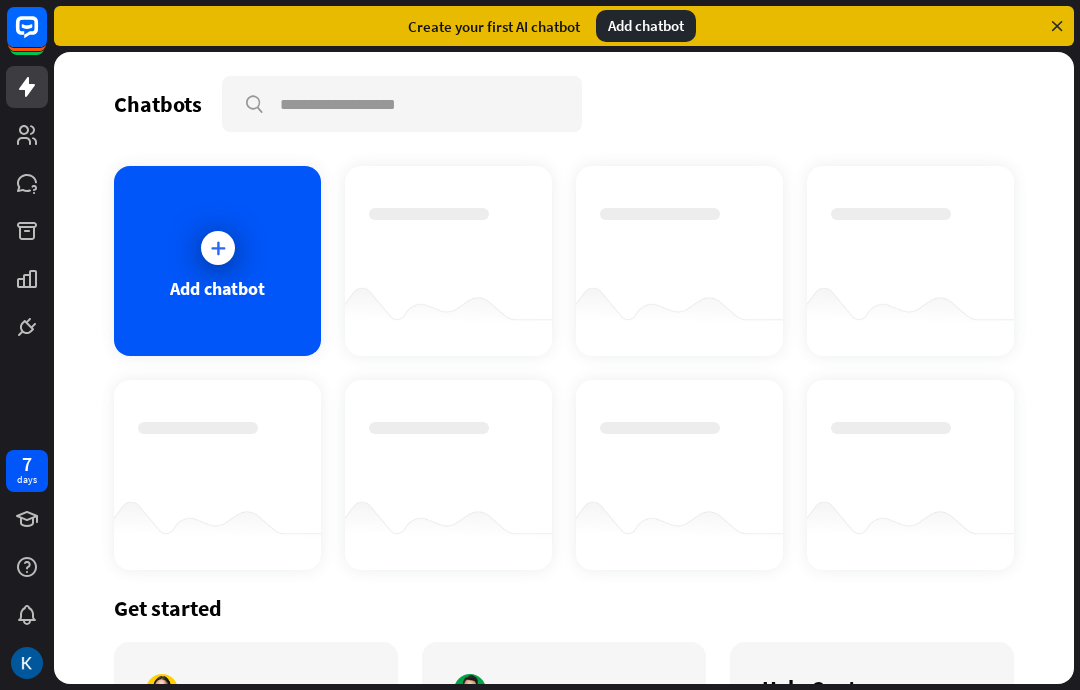click at bounding box center (1057, 26) 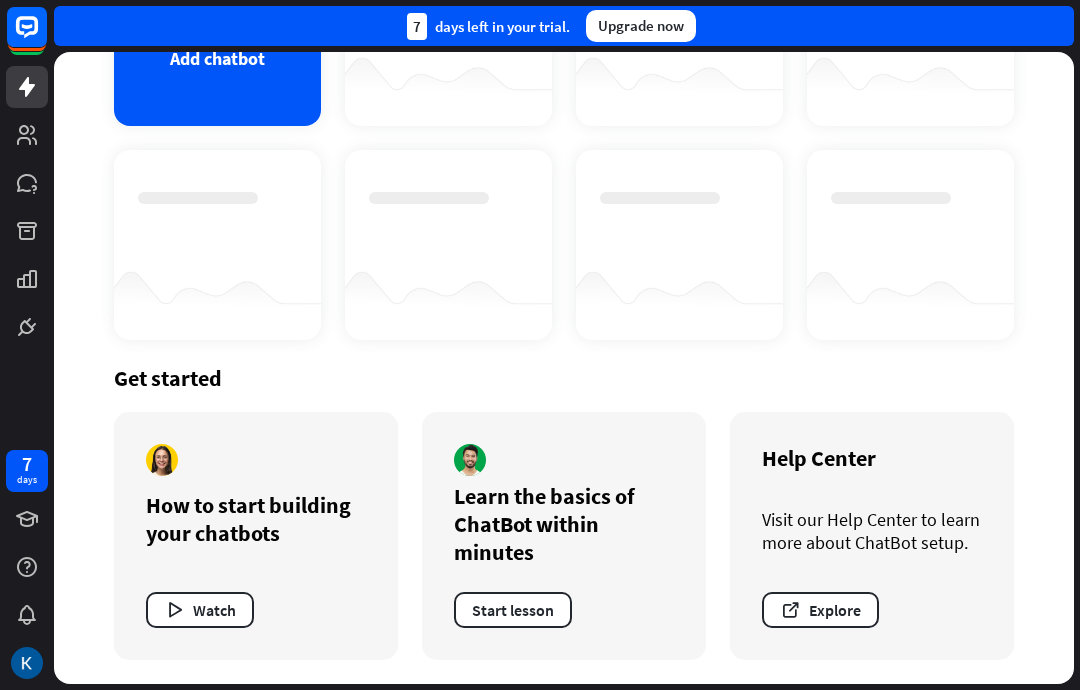 scroll, scrollTop: 231, scrollLeft: 0, axis: vertical 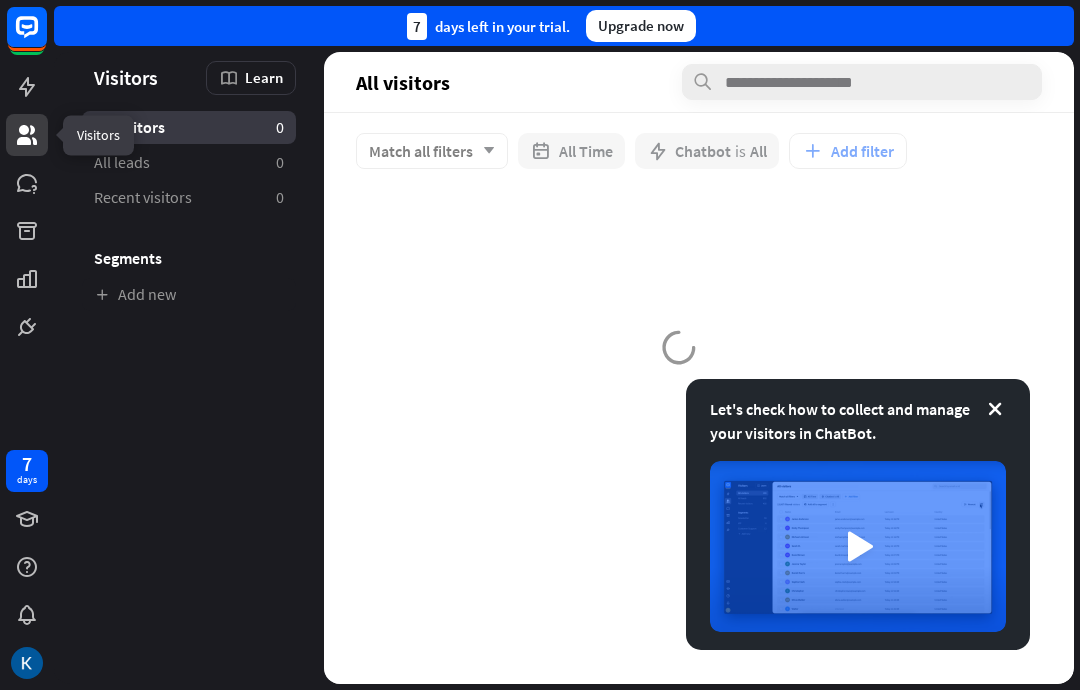 click at bounding box center (995, 409) 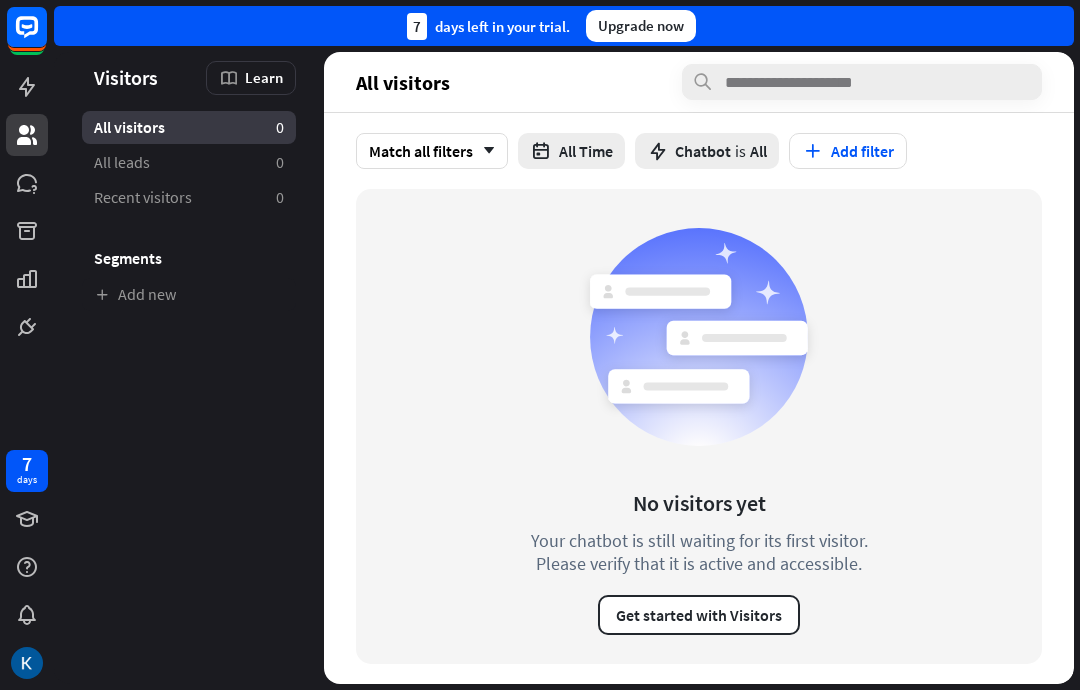 click on "Get started with Visitors" at bounding box center [699, 615] 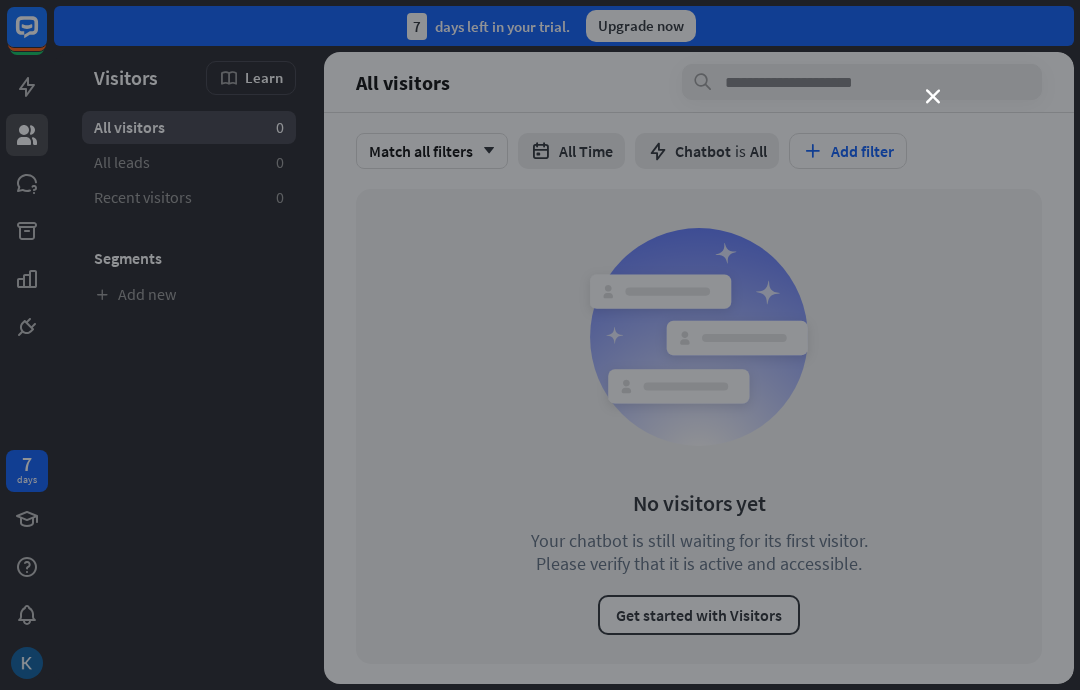 click on "close" at bounding box center (540, 345) 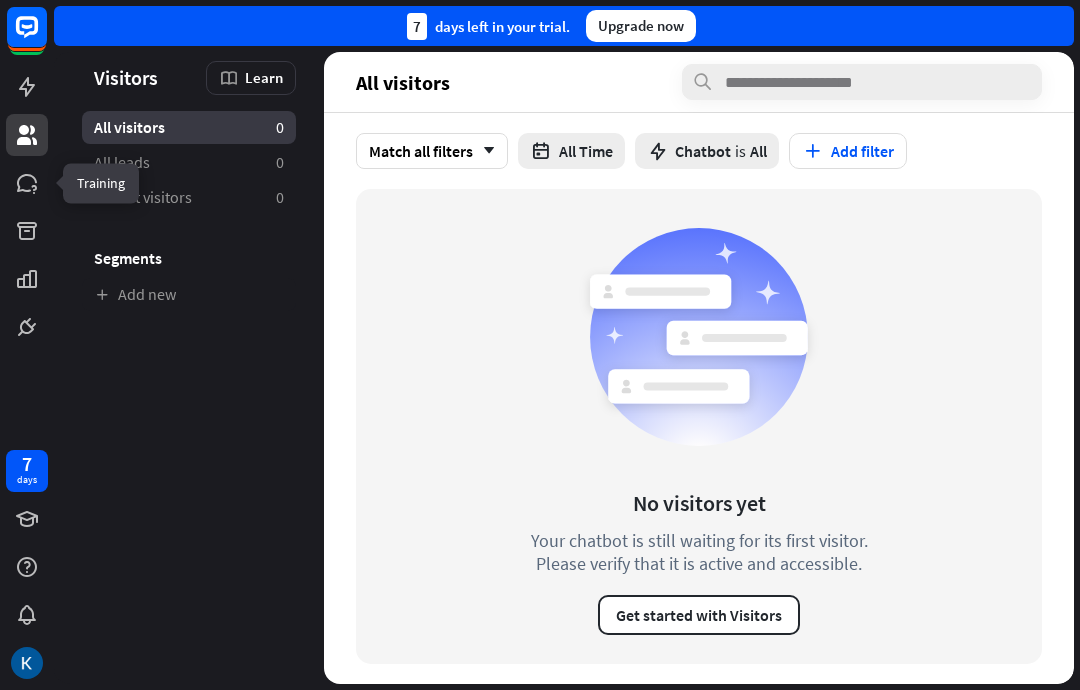 click at bounding box center [27, 183] 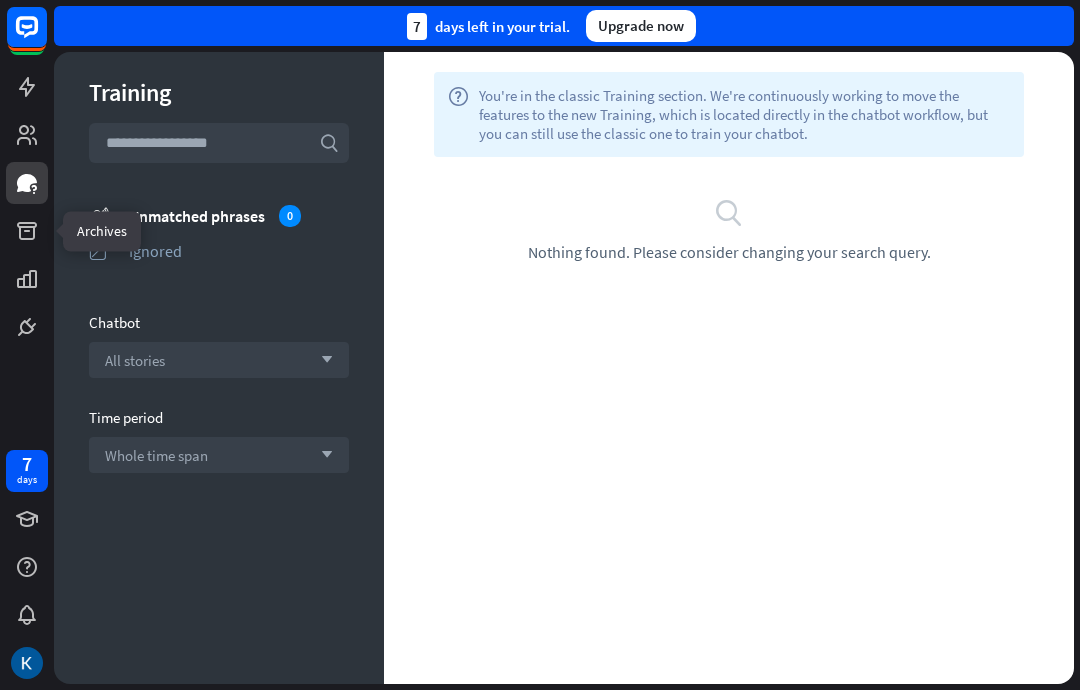 click at bounding box center (27, 231) 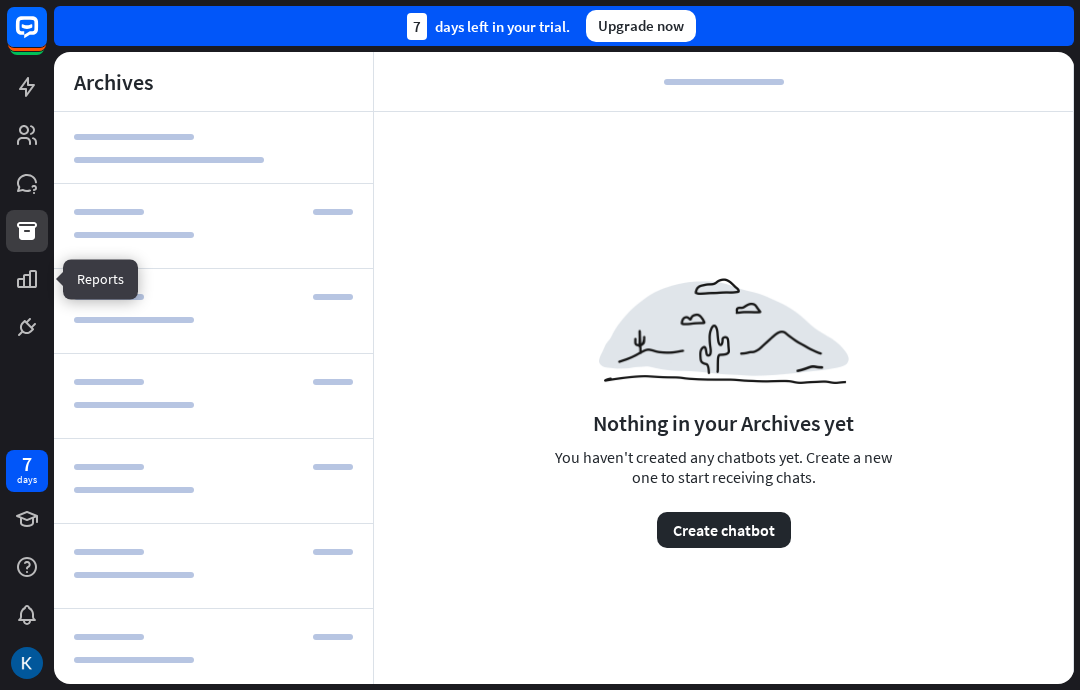 click at bounding box center (27, 279) 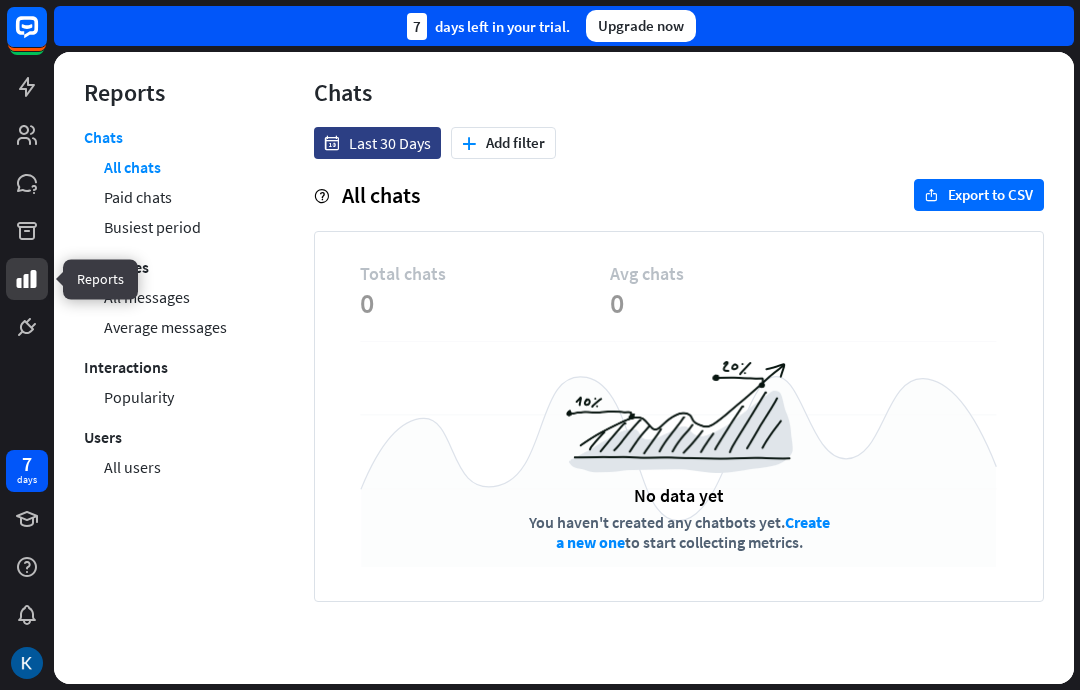 click 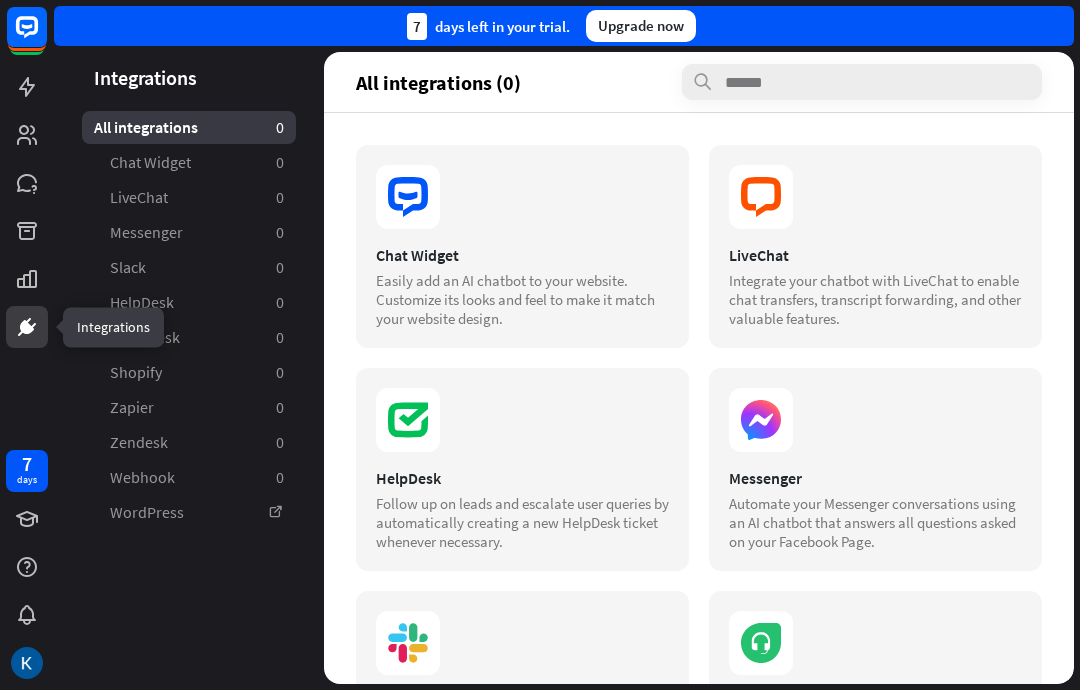scroll, scrollTop: 0, scrollLeft: 0, axis: both 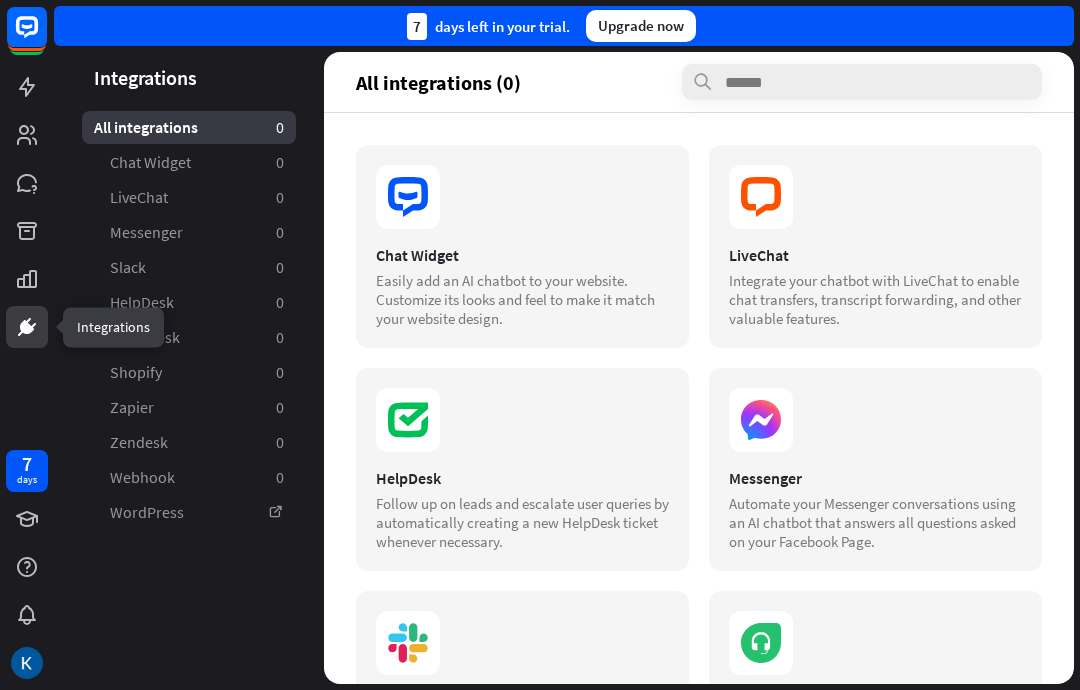 click at bounding box center (27, 135) 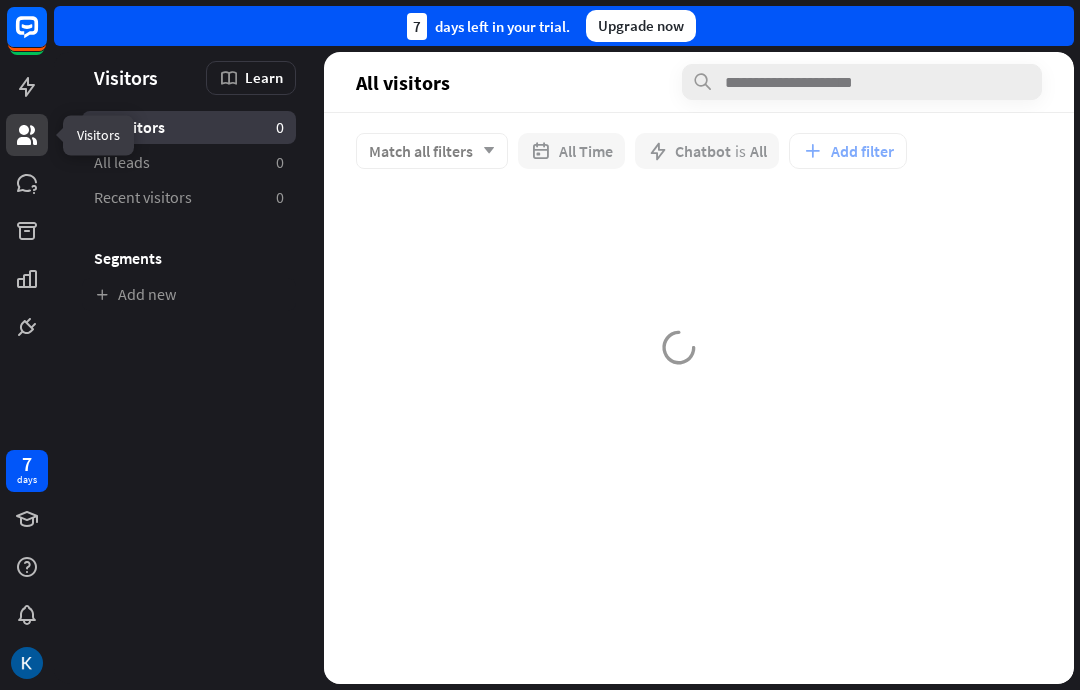click 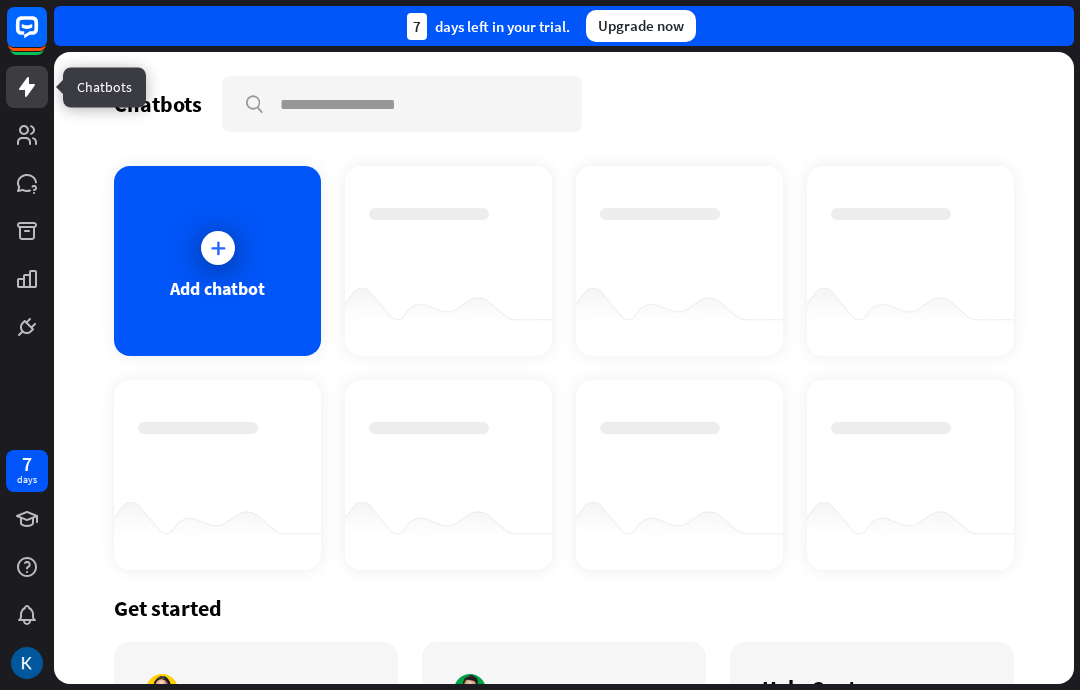 click 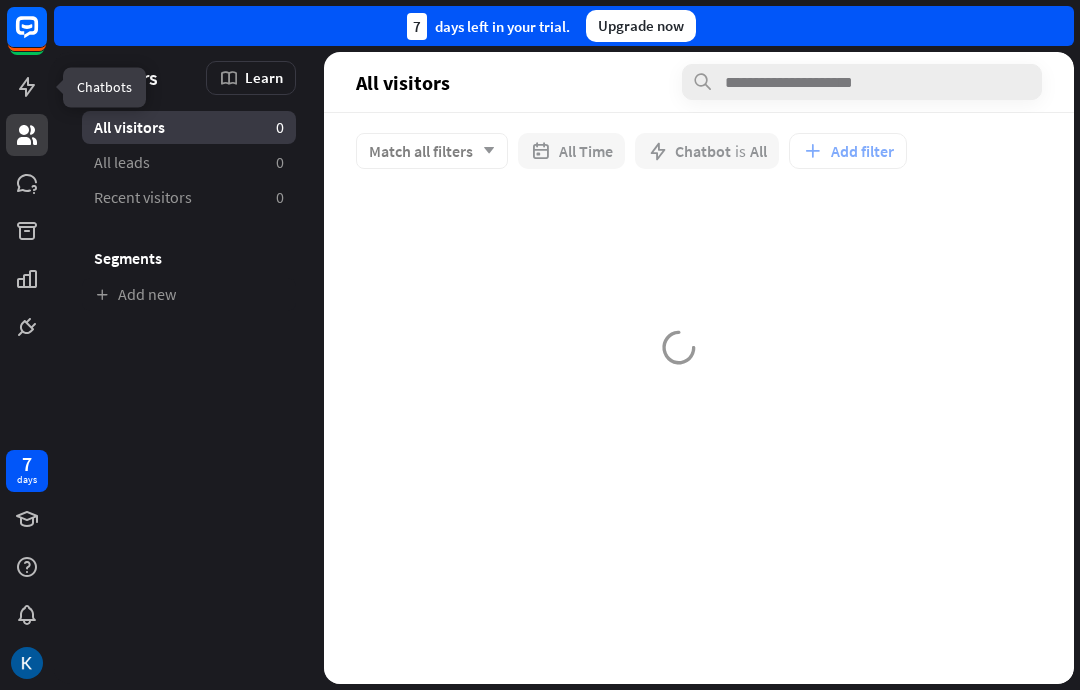 click 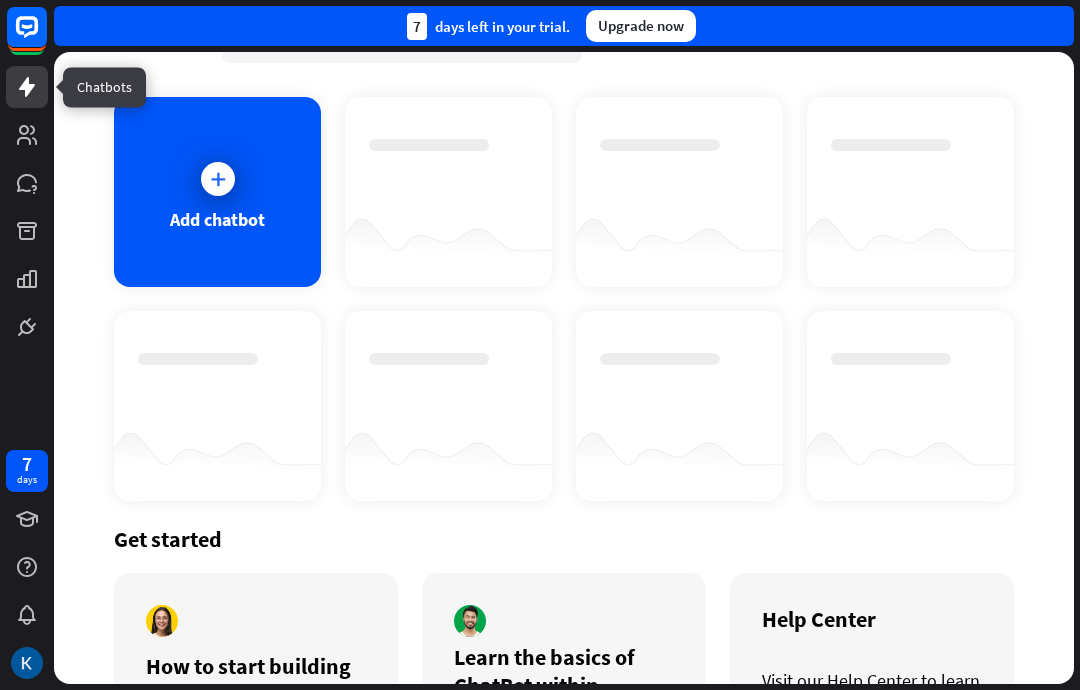 scroll, scrollTop: 66, scrollLeft: 0, axis: vertical 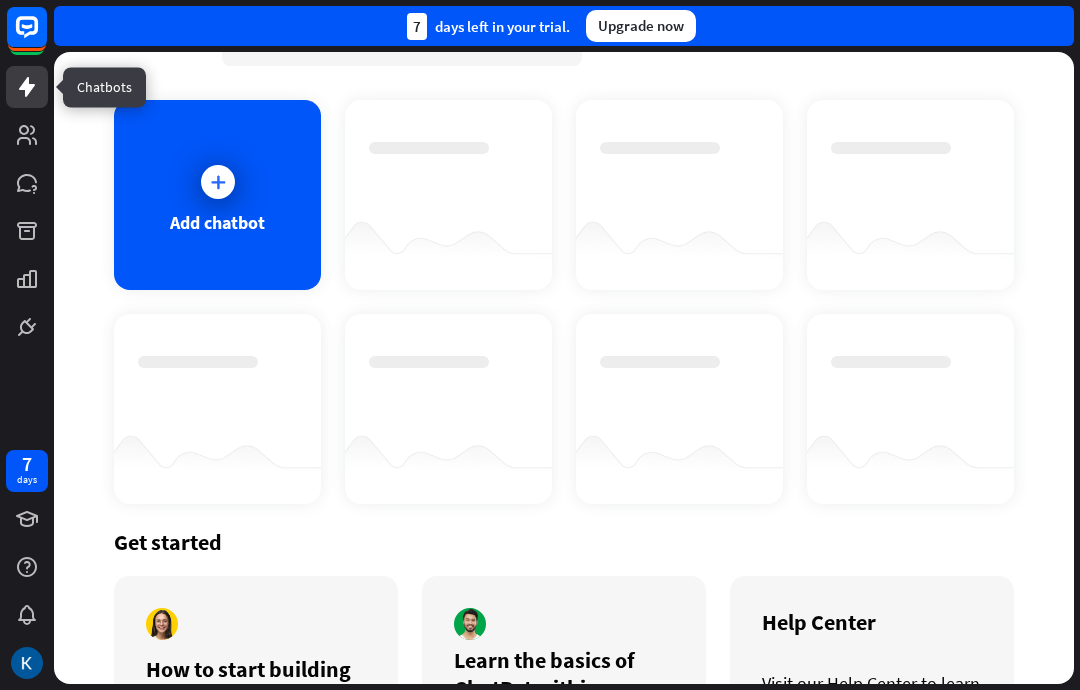 click at bounding box center [218, 182] 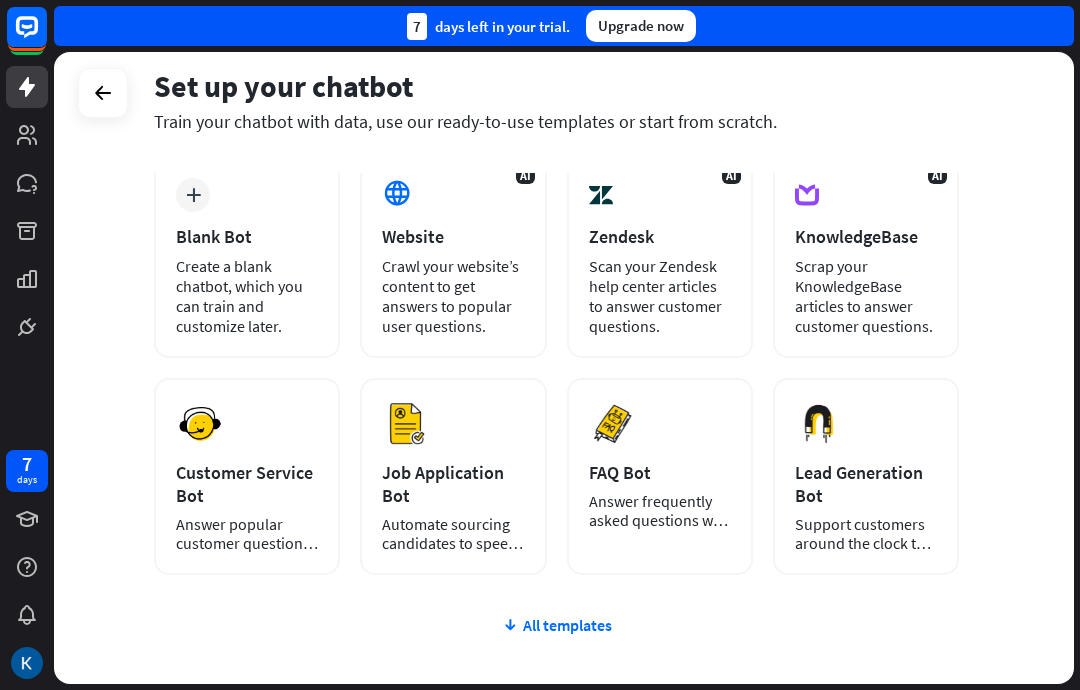 scroll, scrollTop: 114, scrollLeft: 0, axis: vertical 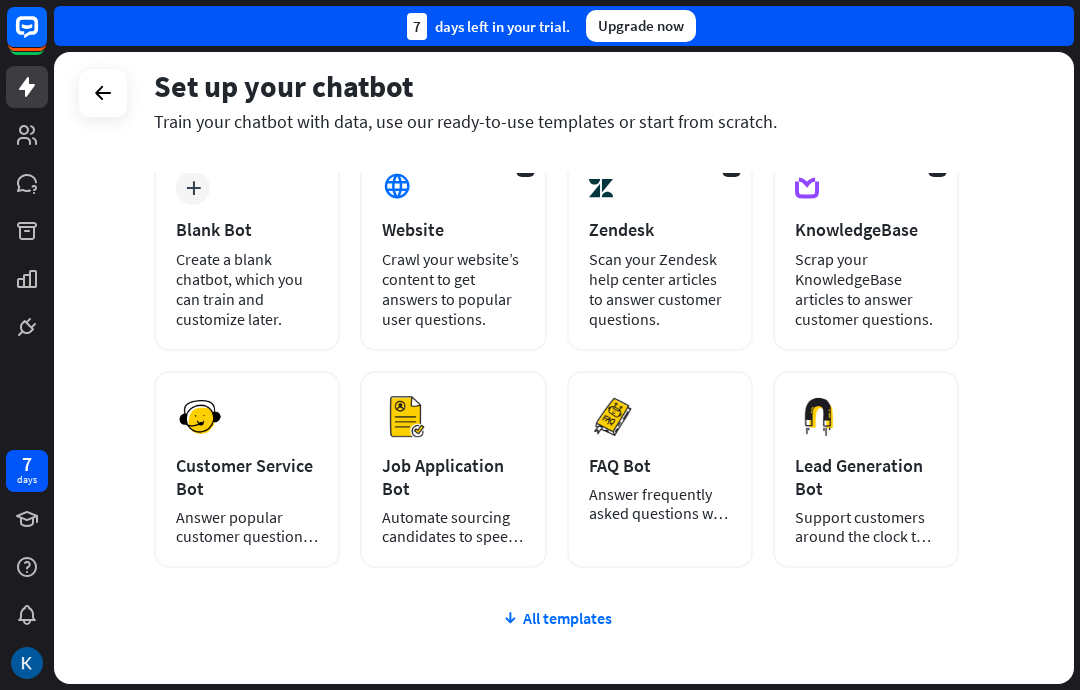 click on "All templates" at bounding box center (556, 618) 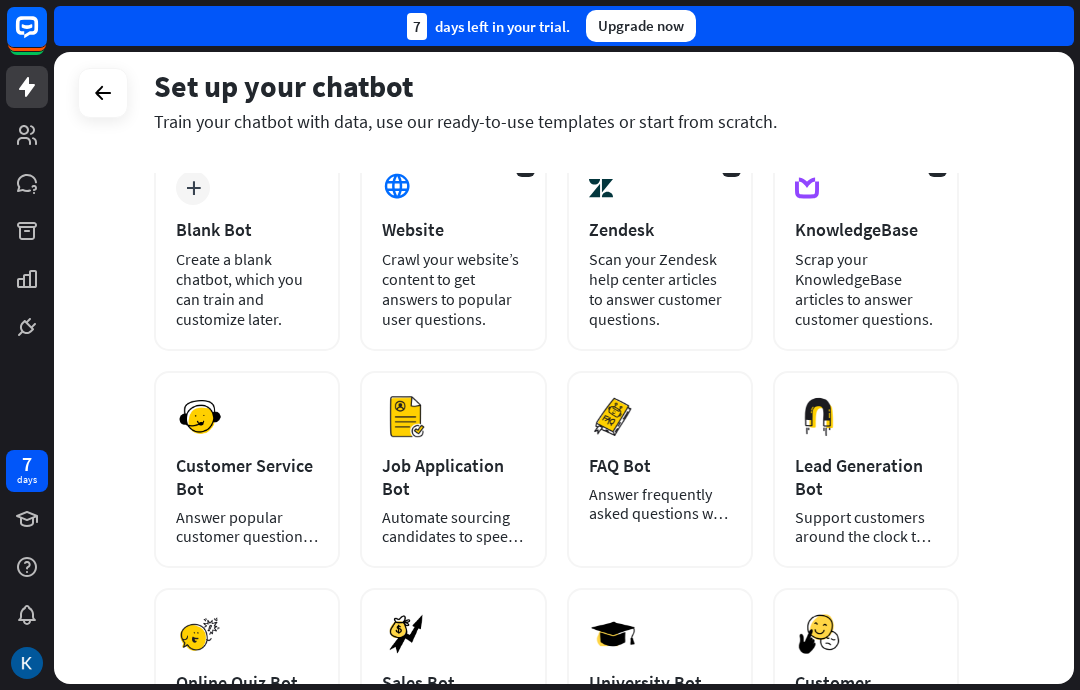 scroll, scrollTop: 293, scrollLeft: 0, axis: vertical 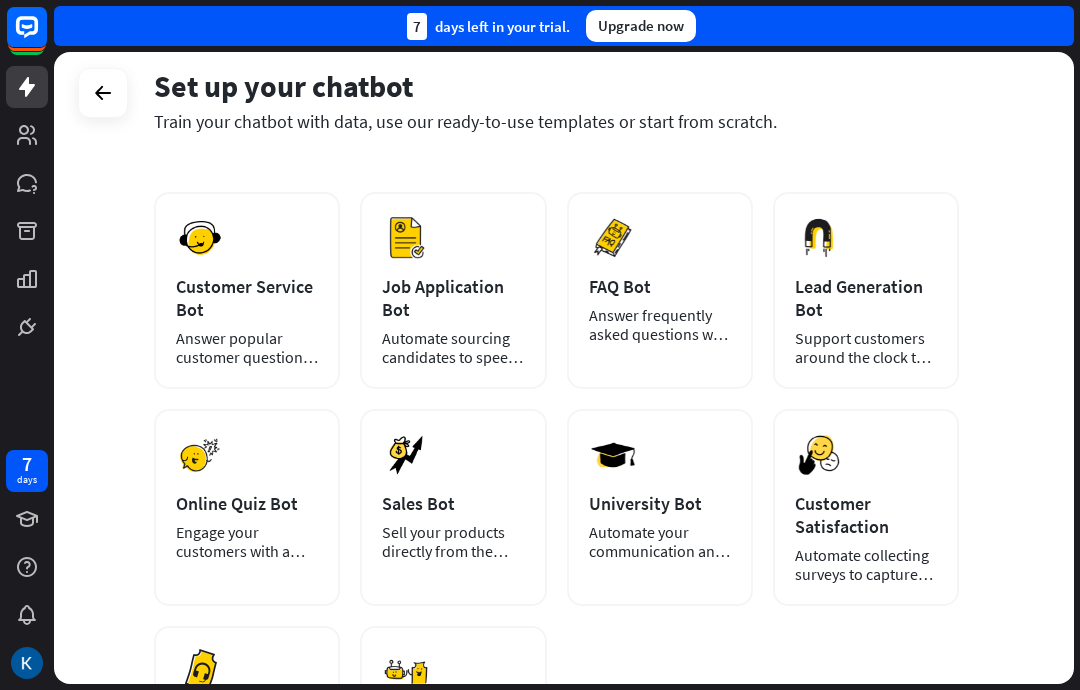 click on "University Bot" at bounding box center [660, 503] 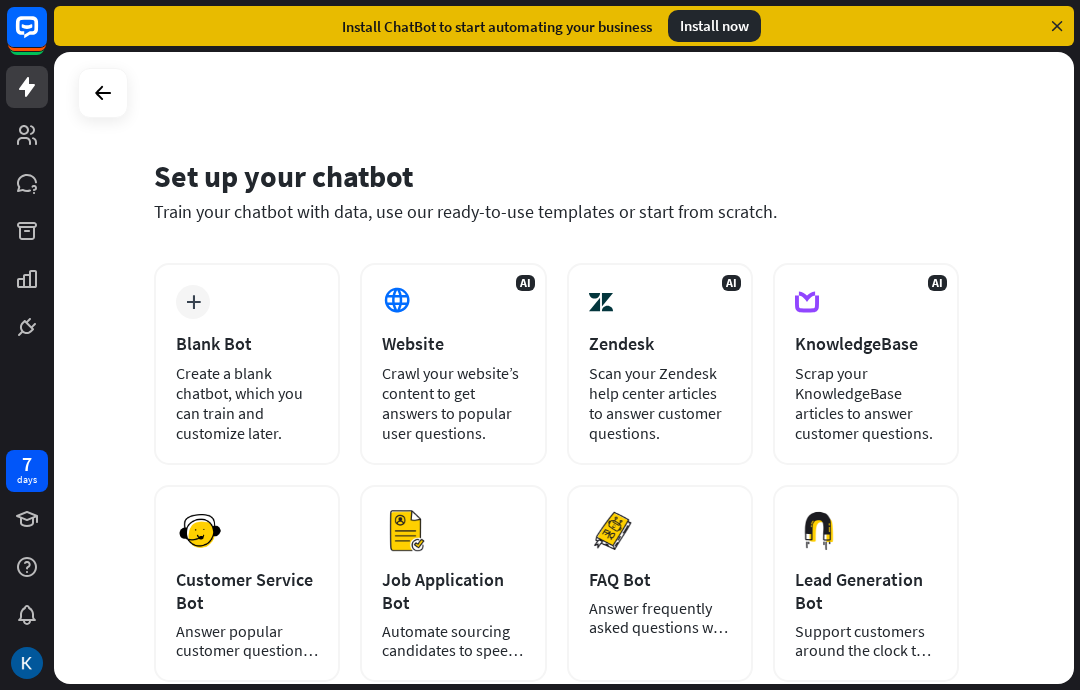 click at bounding box center (103, 93) 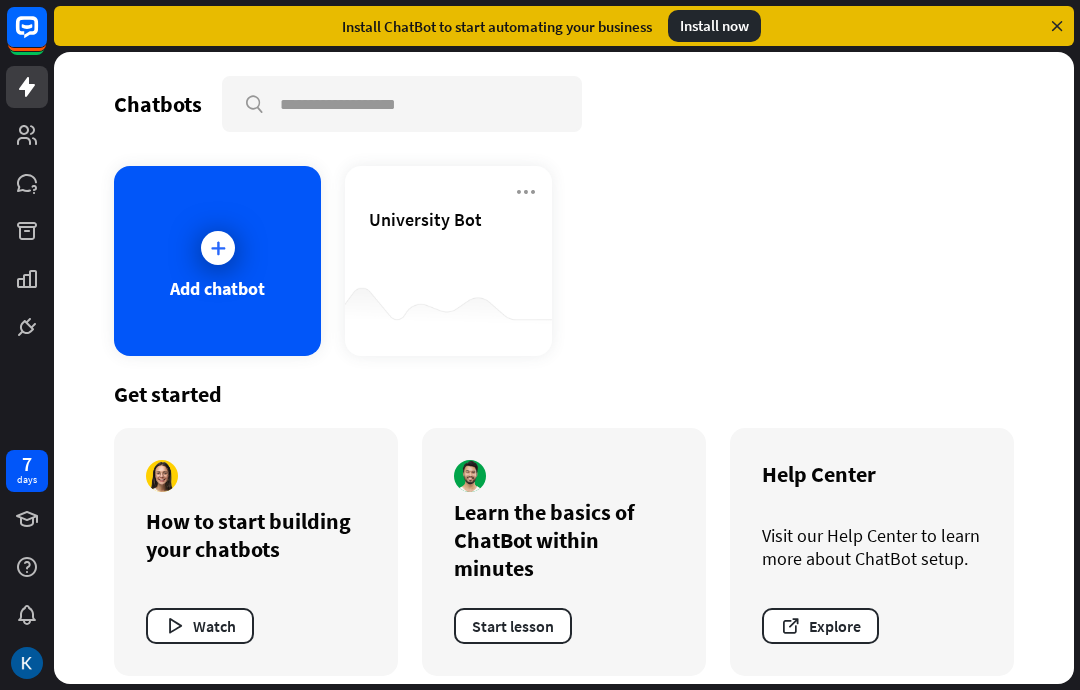 click at bounding box center [1057, 26] 